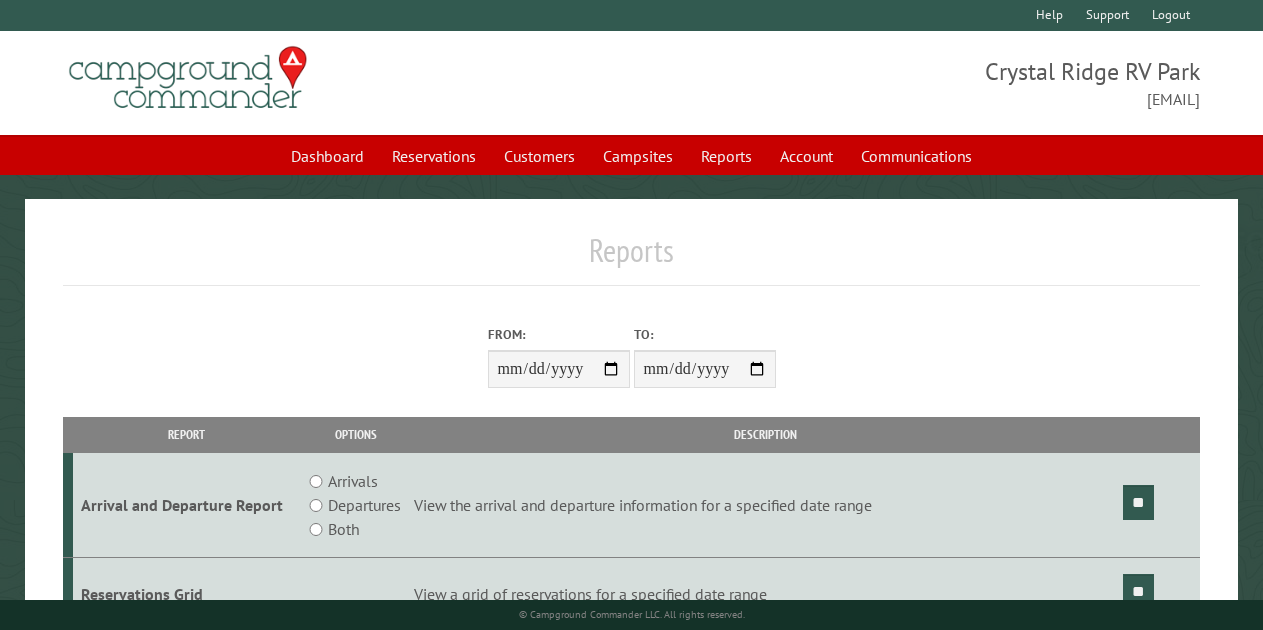 scroll, scrollTop: 0, scrollLeft: 0, axis: both 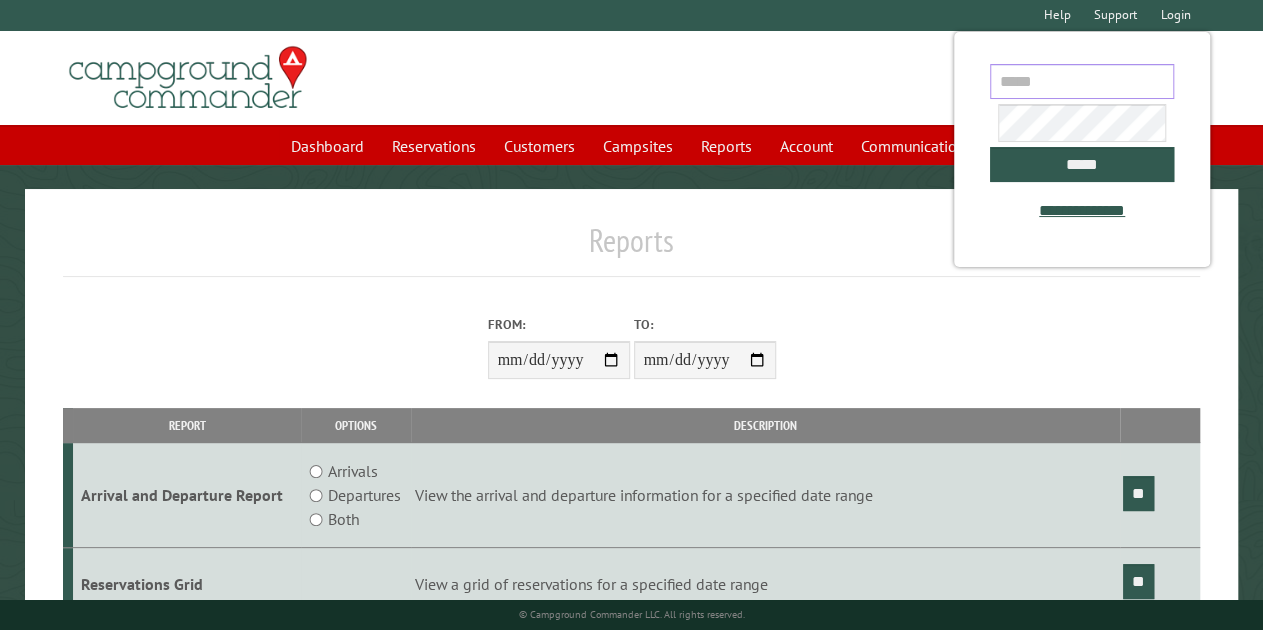 type on "**********" 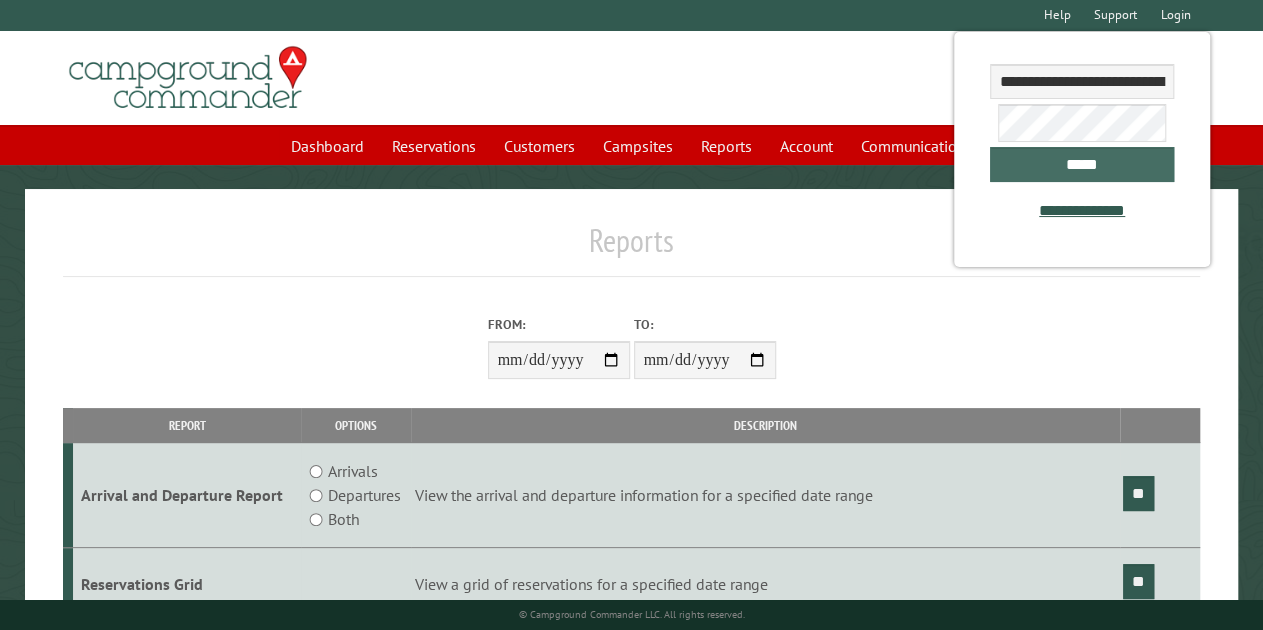 click on "*****" at bounding box center [1081, 164] 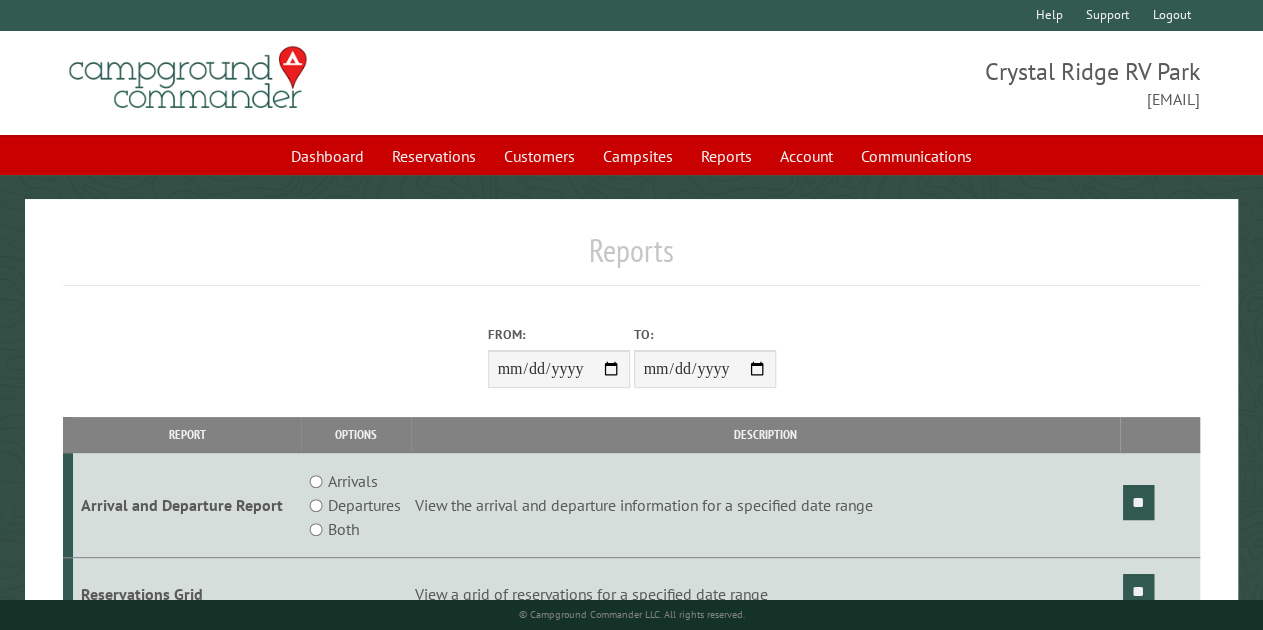 click on "Reservations" at bounding box center (434, 156) 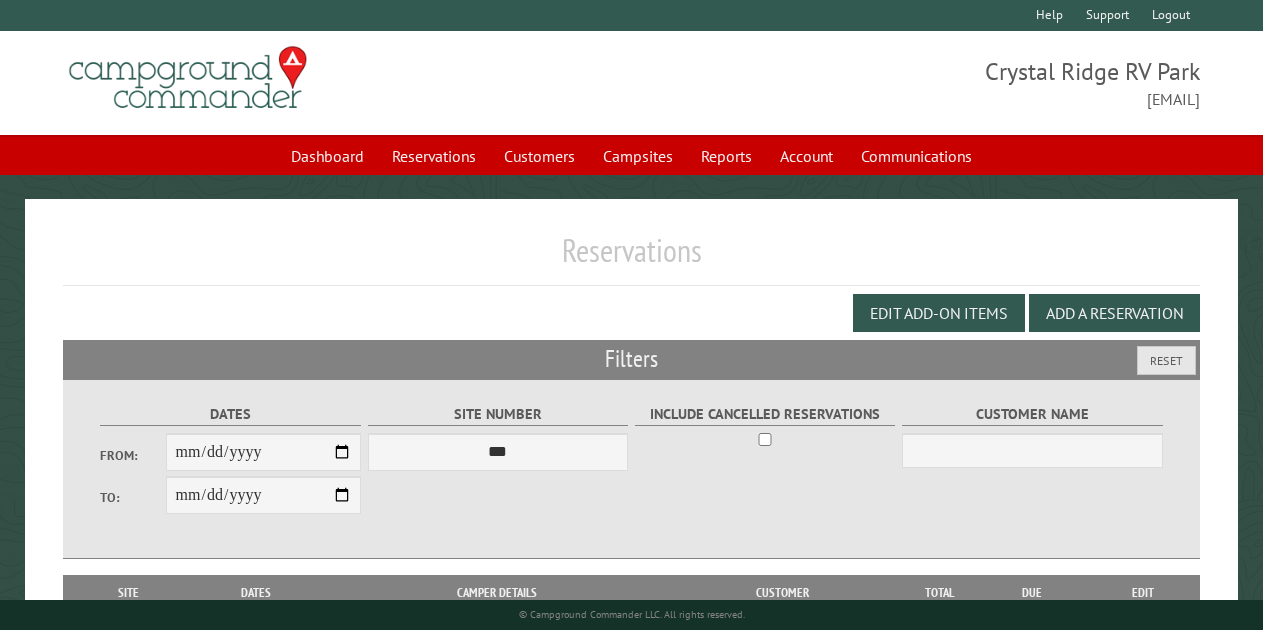 scroll, scrollTop: 0, scrollLeft: 0, axis: both 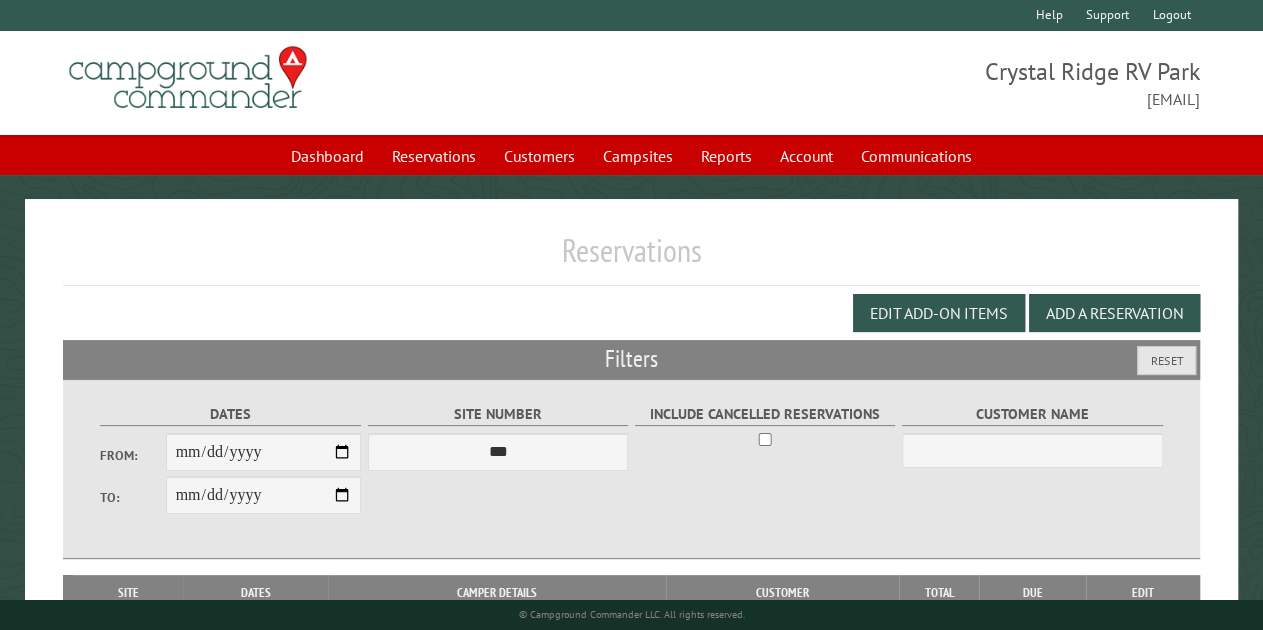 click on "Add a Reservation" at bounding box center (1114, 313) 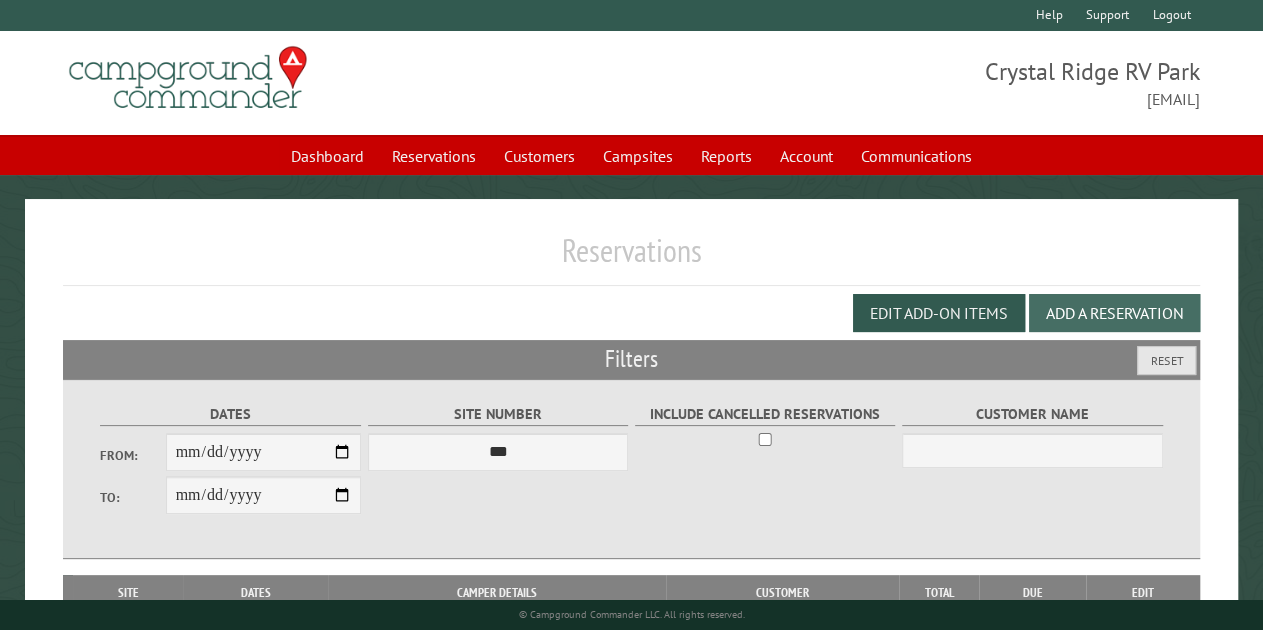 select on "*" 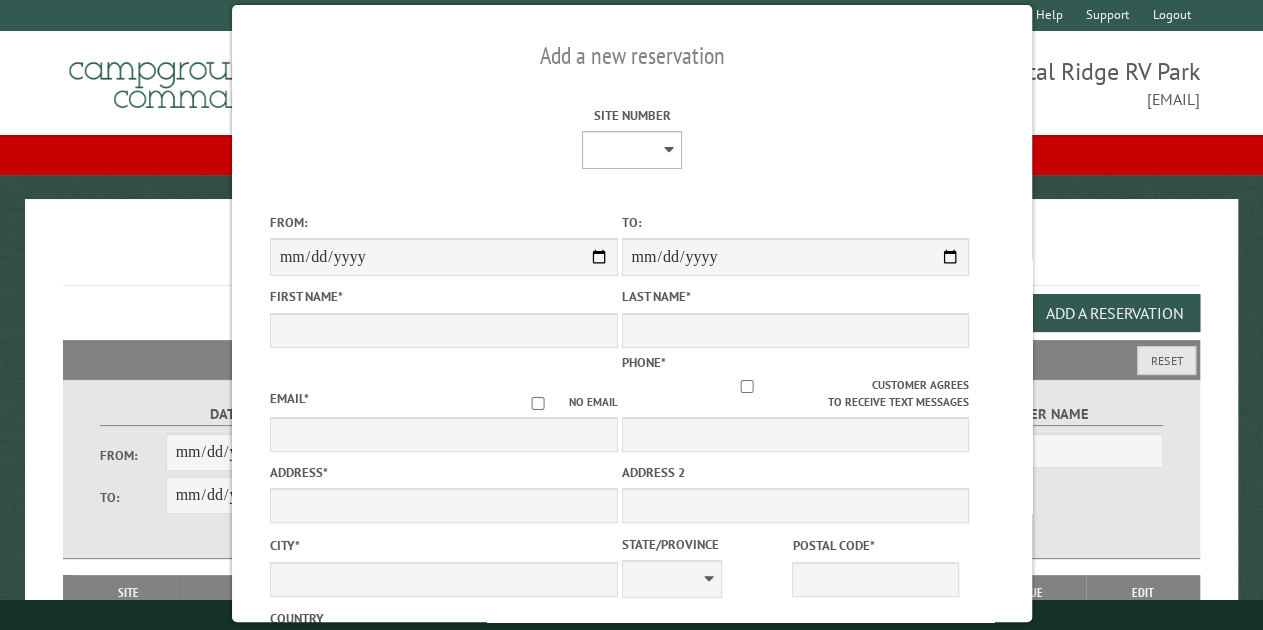 click on "**********" at bounding box center (632, 150) 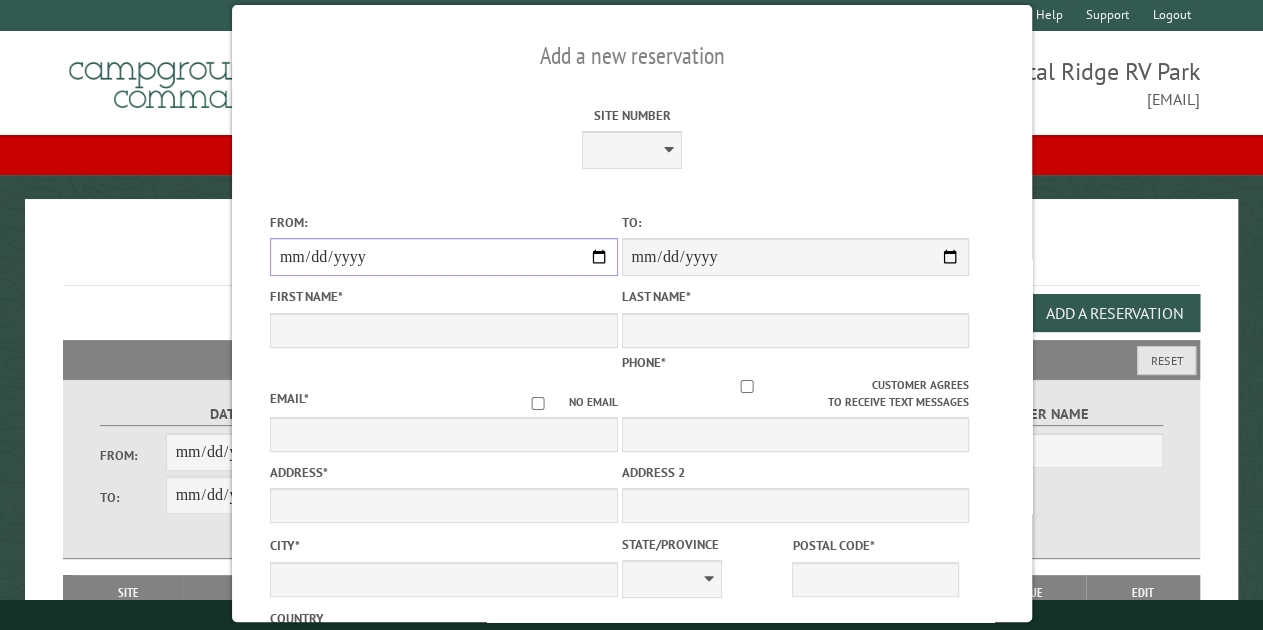 click on "From:" at bounding box center (443, 257) 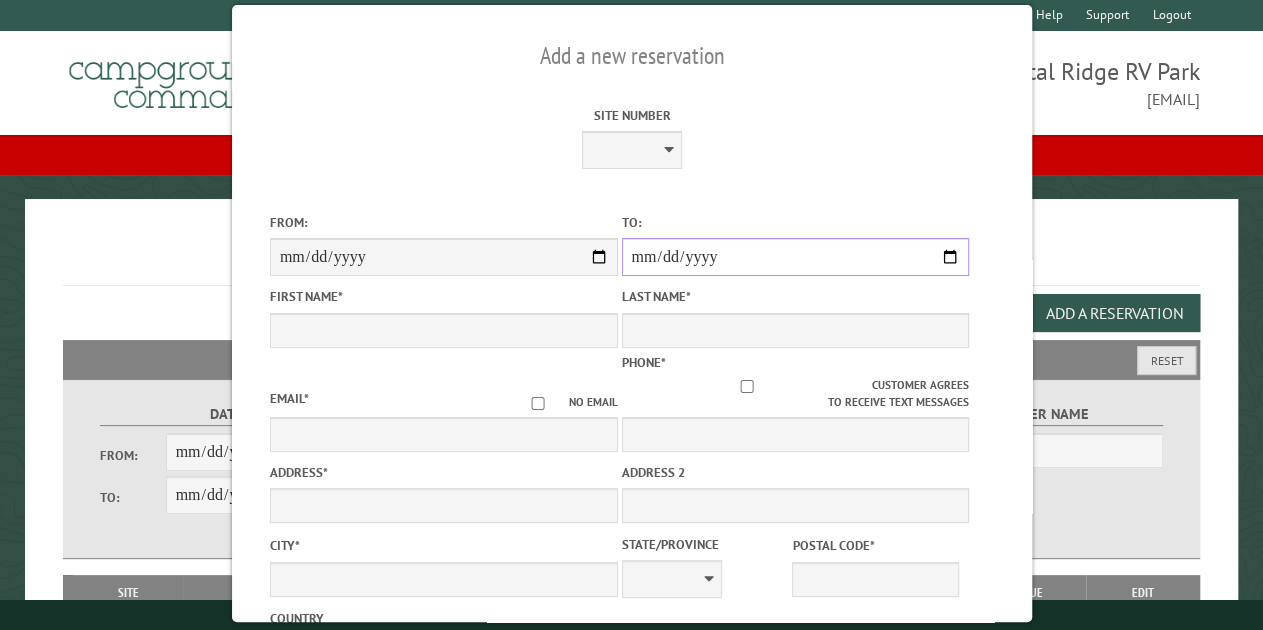 click on "**********" at bounding box center (795, 257) 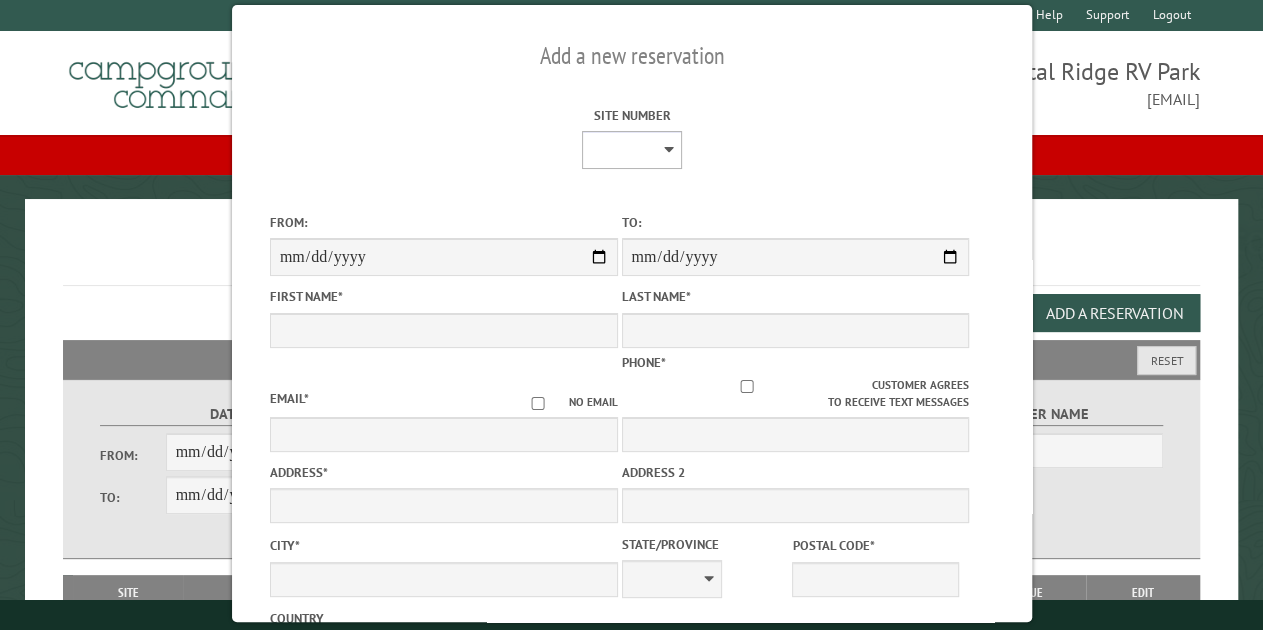 click on "**********" at bounding box center (632, 150) 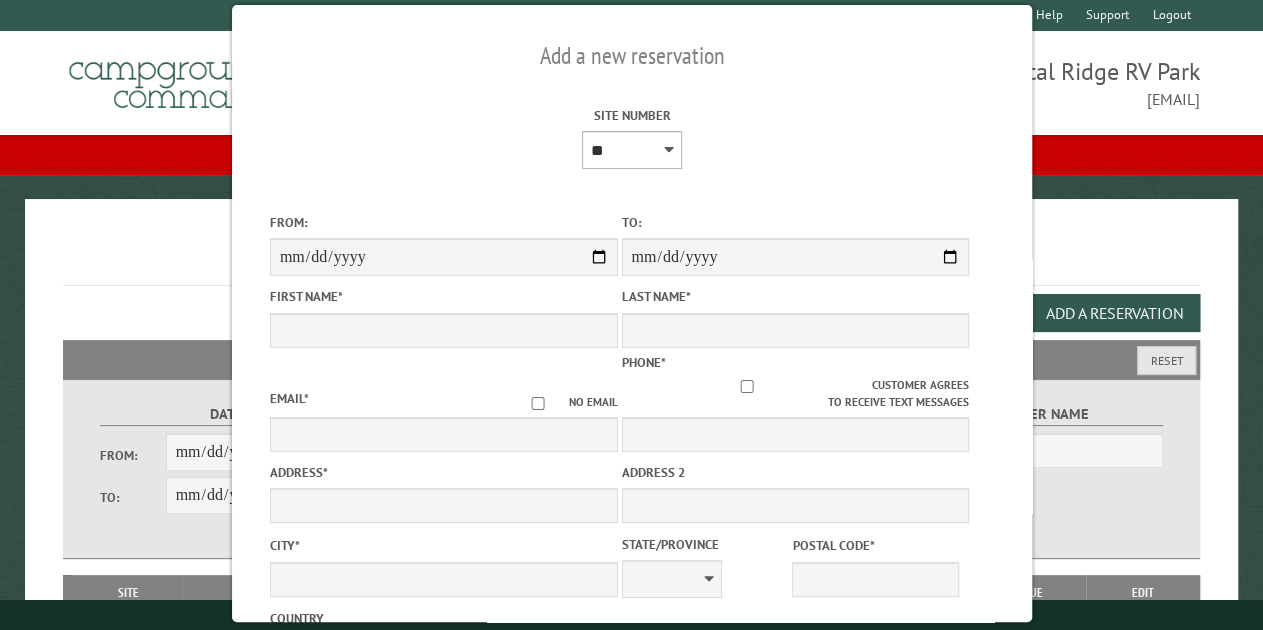 click on "**********" at bounding box center (632, 150) 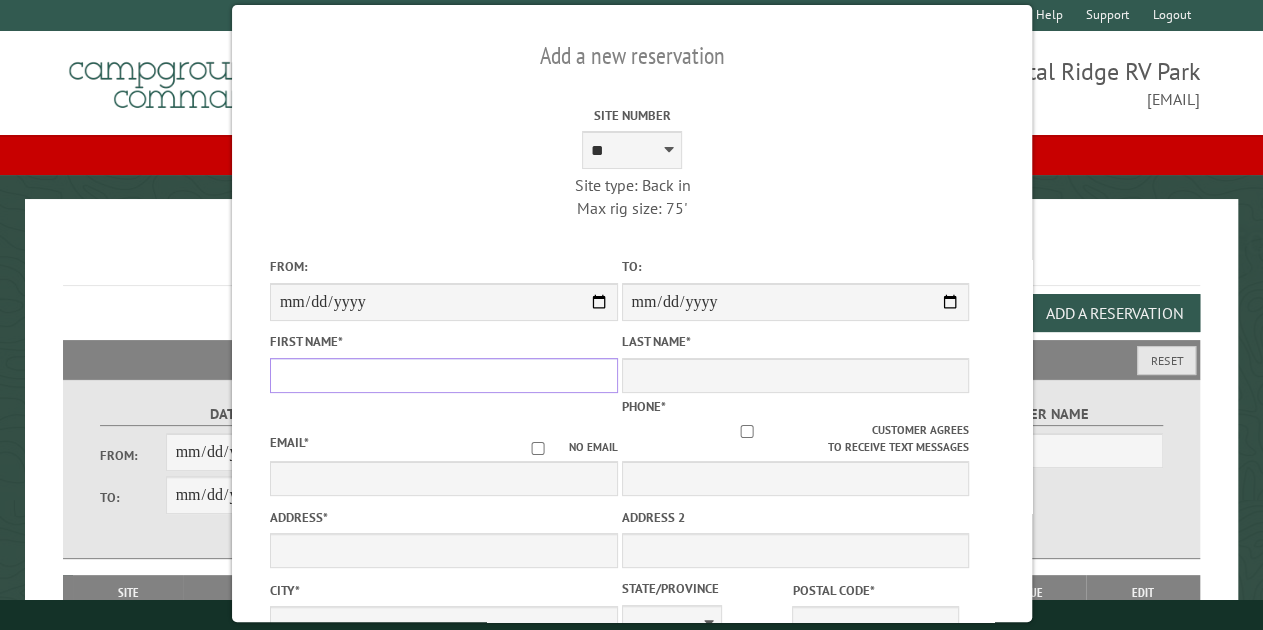 click on "First Name *" at bounding box center [443, 375] 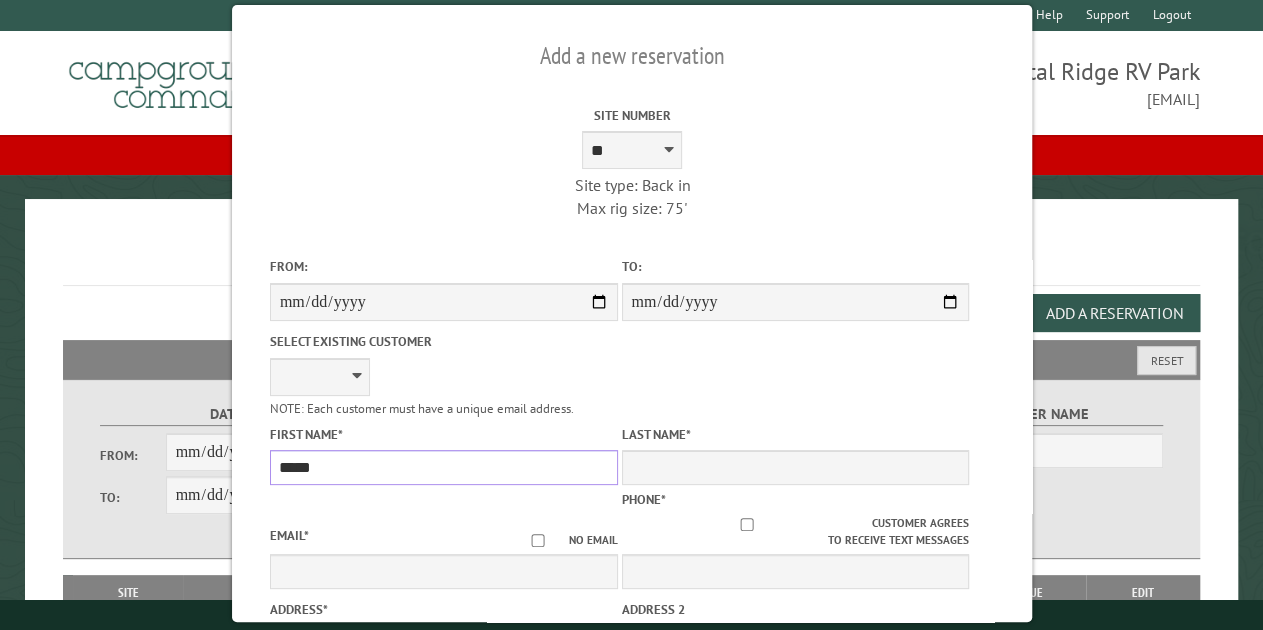 type on "*****" 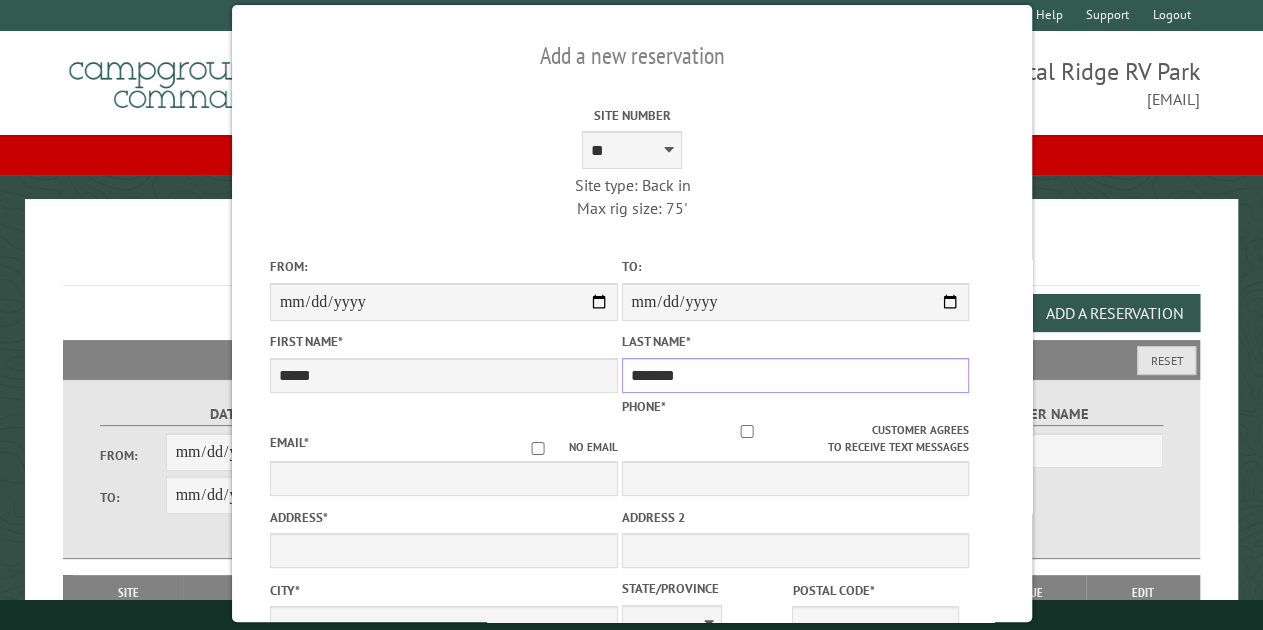 type on "*******" 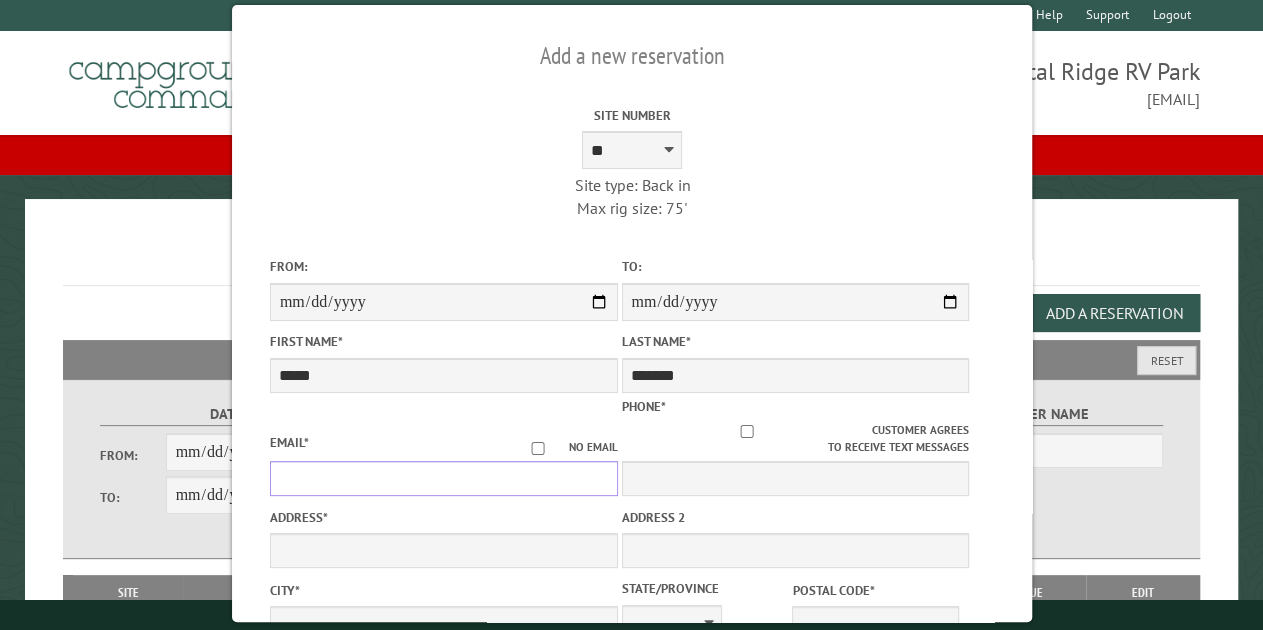 click on "Email *" at bounding box center [443, 478] 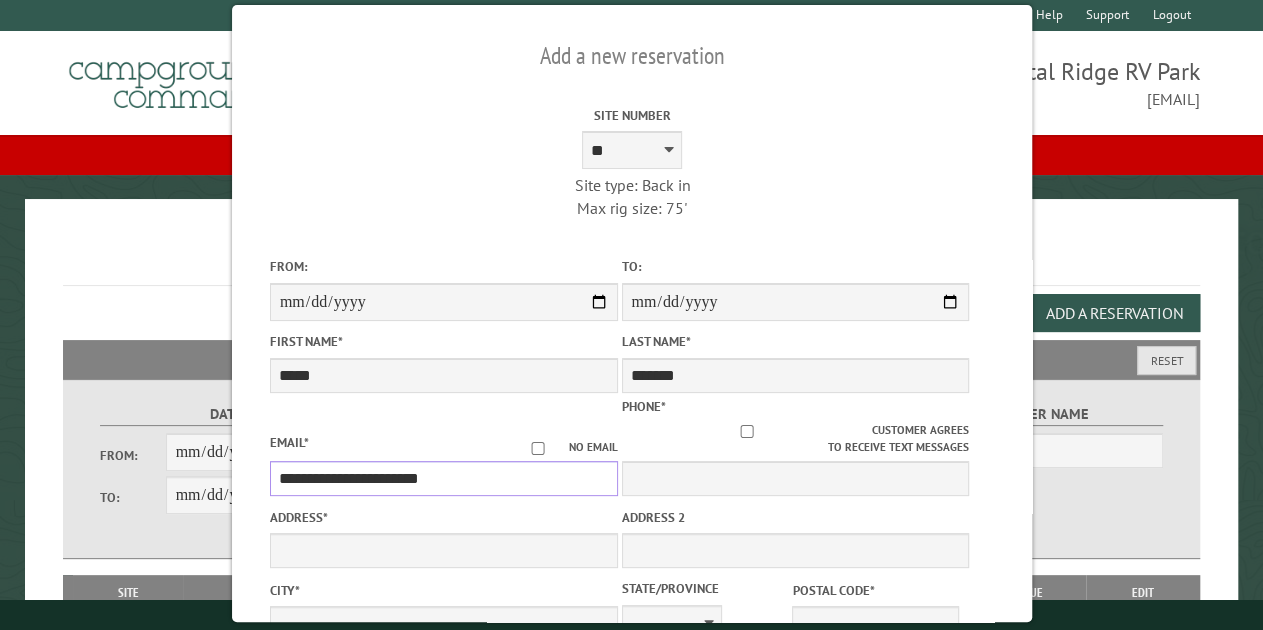 type on "**********" 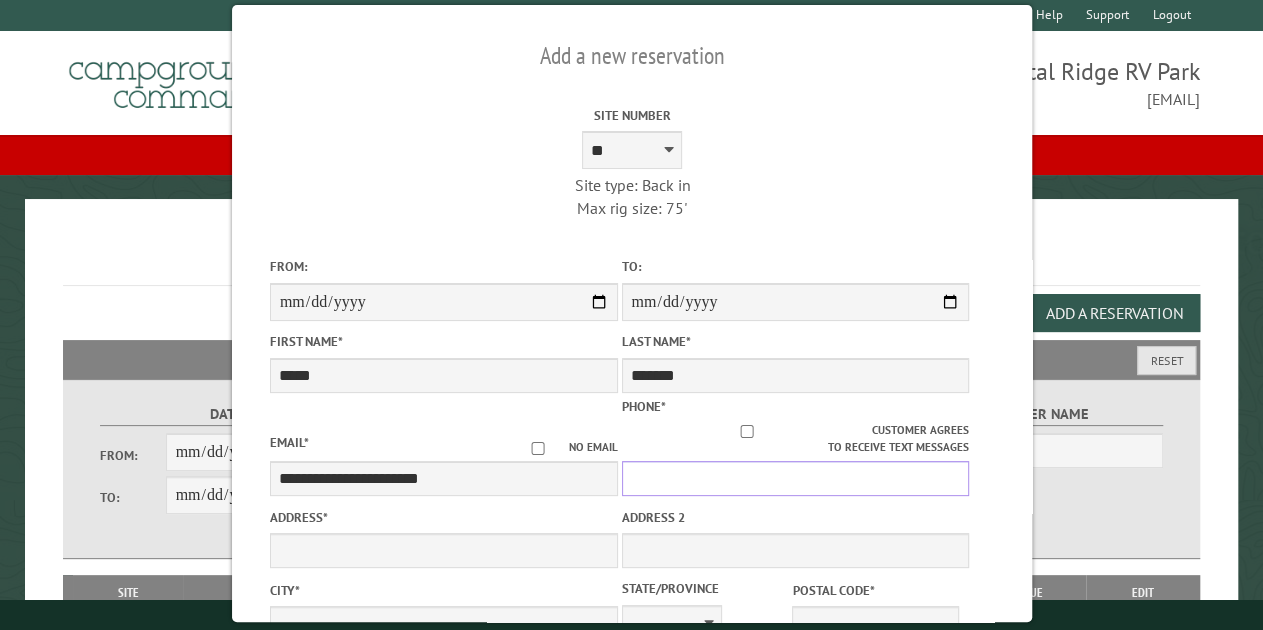 click on "Phone *" at bounding box center [795, 478] 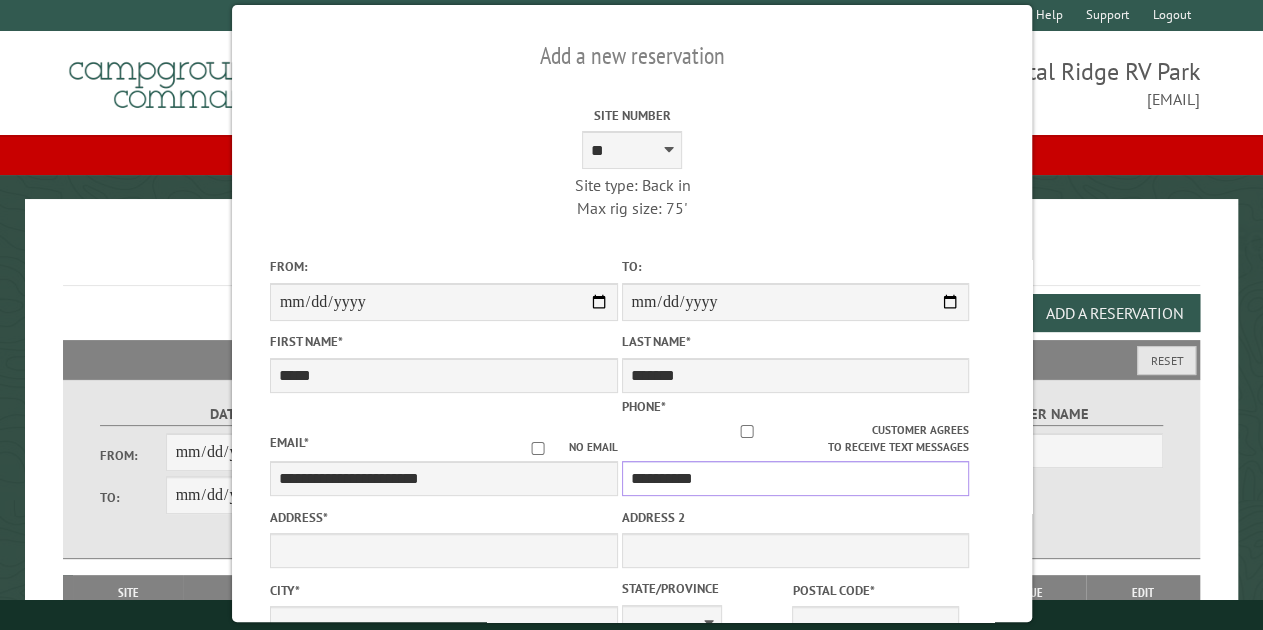 type on "**********" 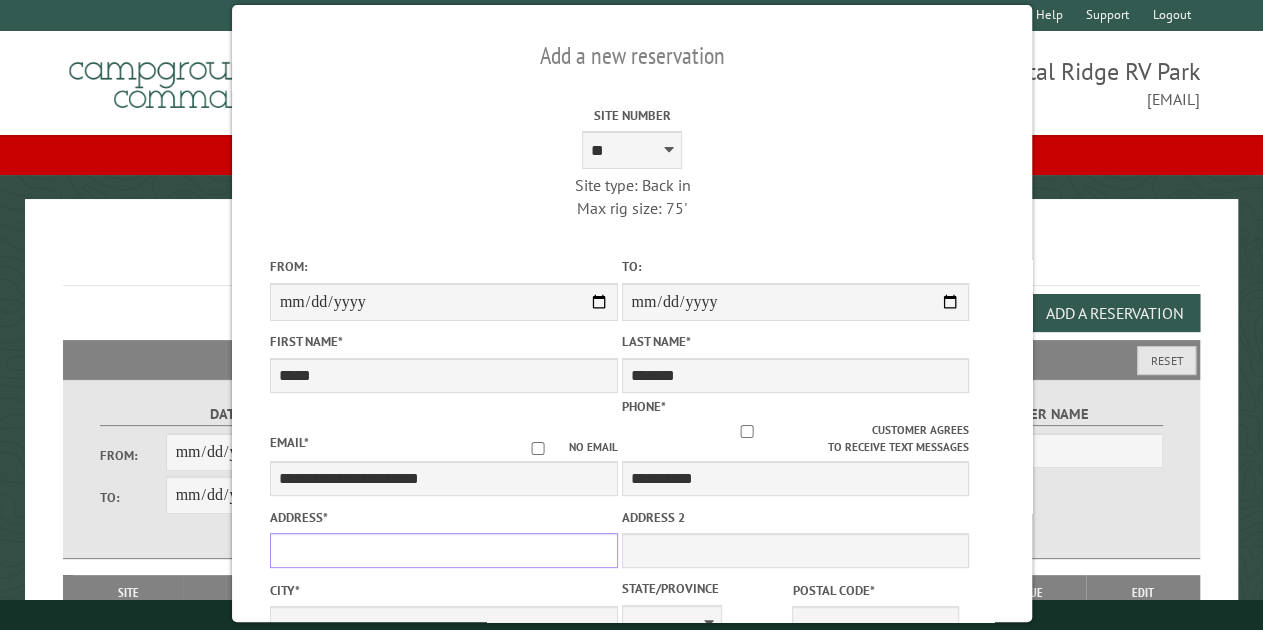 click on "Address *" at bounding box center [443, 550] 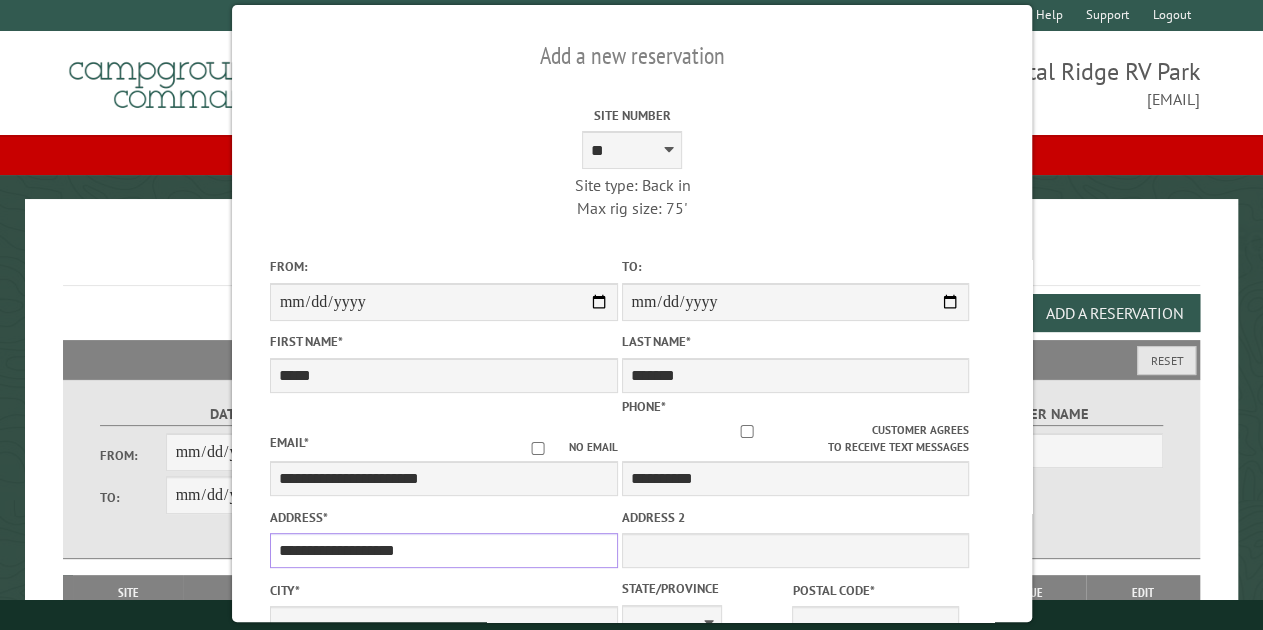 type on "**********" 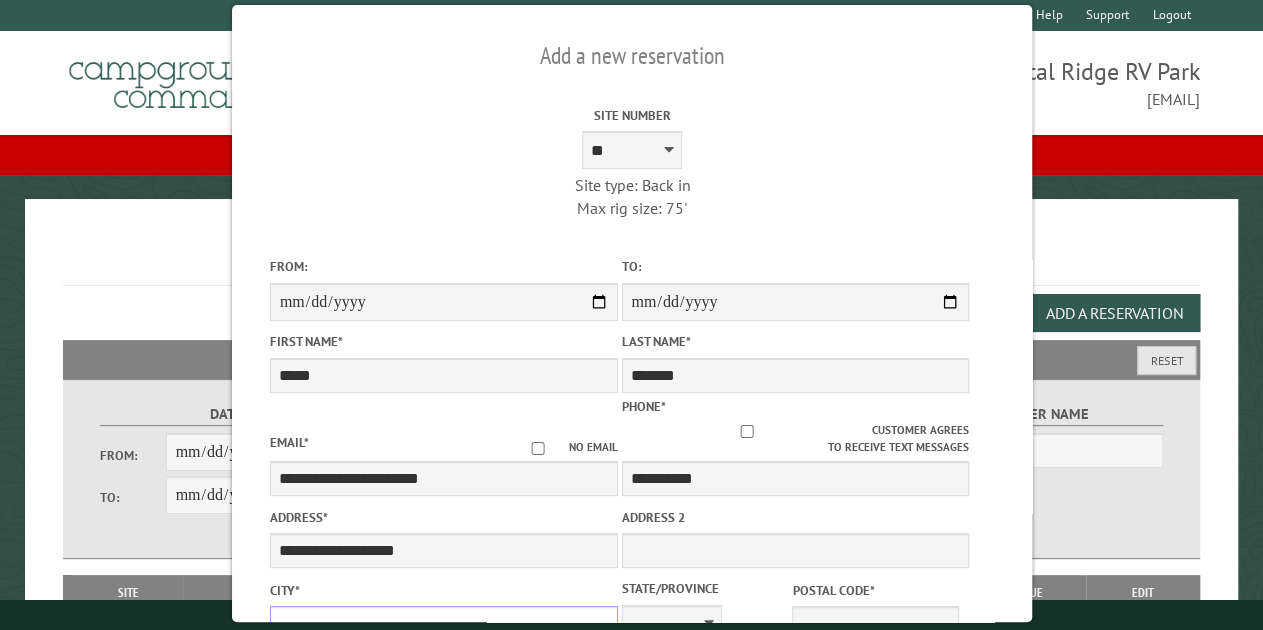 scroll, scrollTop: 8, scrollLeft: 0, axis: vertical 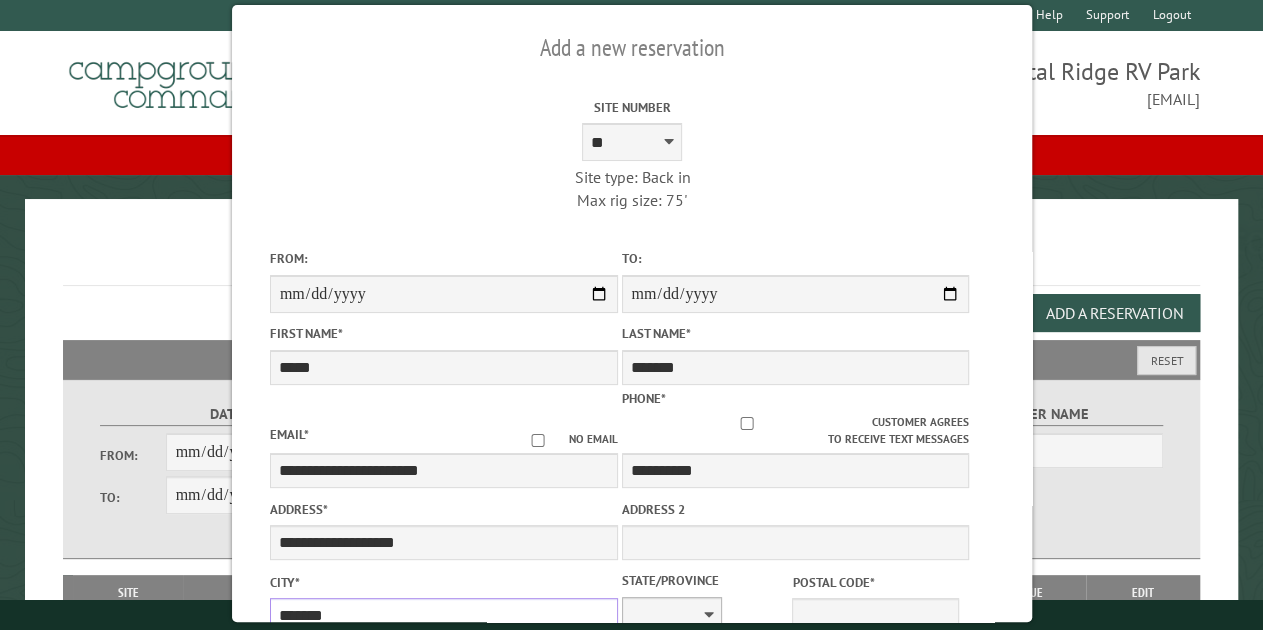 type on "*******" 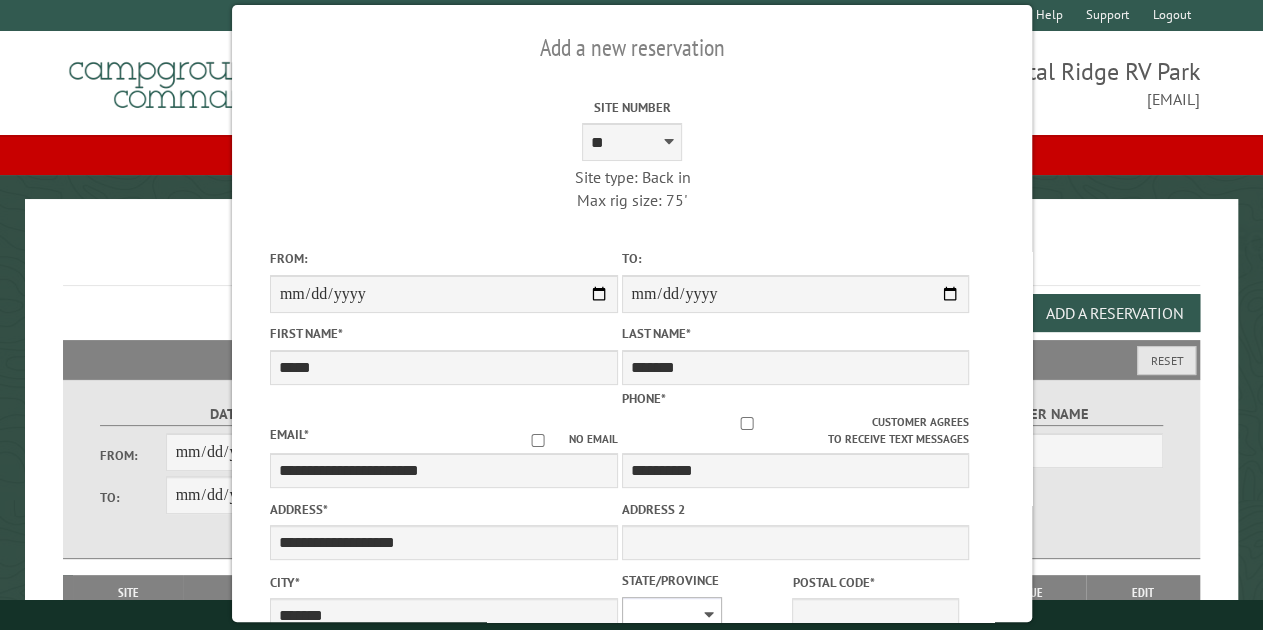 click on "** ** ** ** ** ** ** ** ** ** ** ** ** ** ** ** ** ** ** ** ** ** ** ** ** ** ** ** ** ** ** ** ** ** ** ** ** ** ** ** ** ** ** ** ** ** ** ** ** ** ** ** ** ** ** ** ** ** ** ** ** ** ** **" at bounding box center [671, 616] 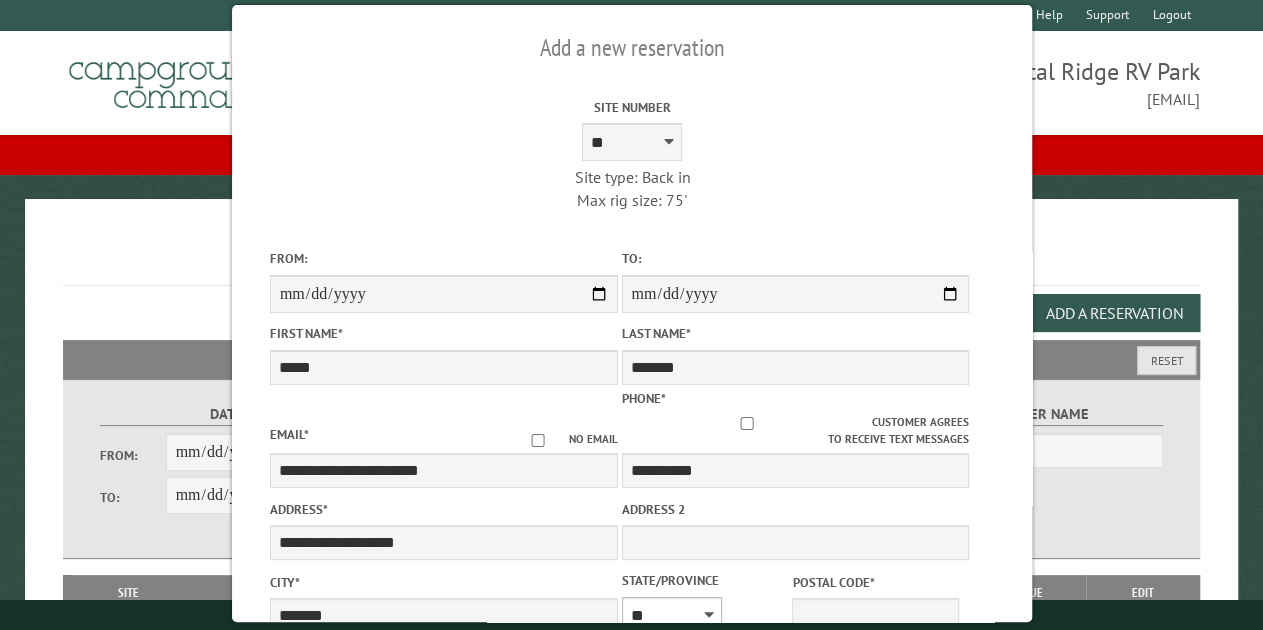 click on "** ** ** ** ** ** ** ** ** ** ** ** ** ** ** ** ** ** ** ** ** ** ** ** ** ** ** ** ** ** ** ** ** ** ** ** ** ** ** ** ** ** ** ** ** ** ** ** ** ** ** ** ** ** ** ** ** ** ** ** ** ** ** **" at bounding box center (671, 616) 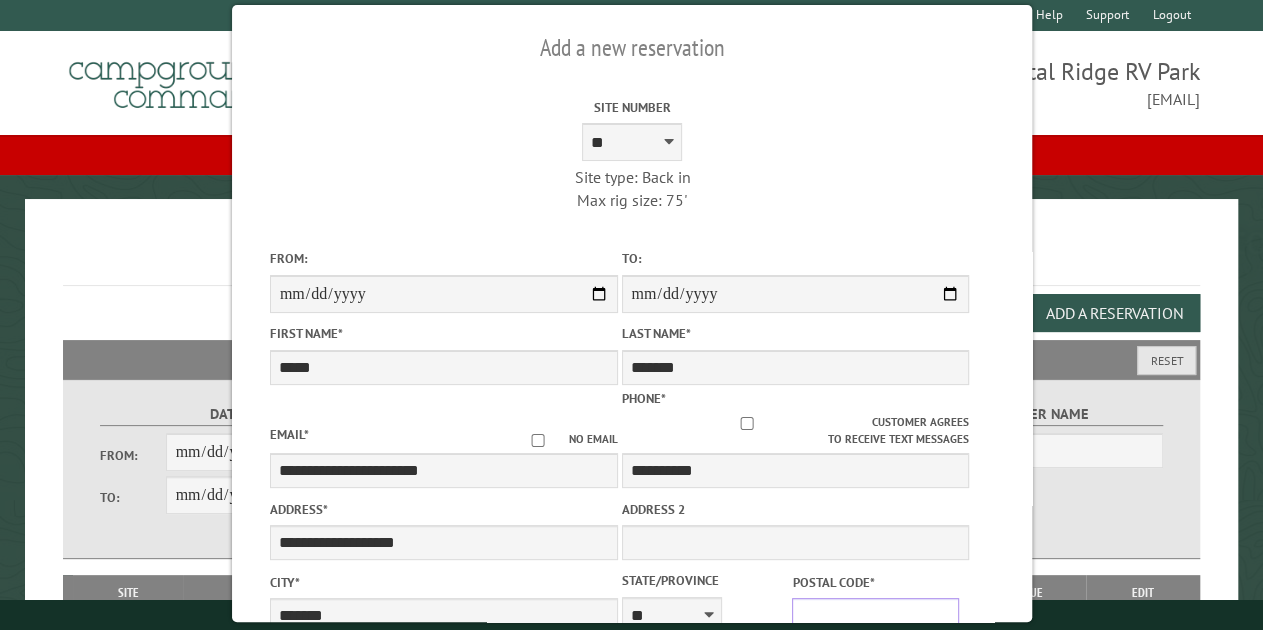 click on "Postal Code *" at bounding box center (875, 615) 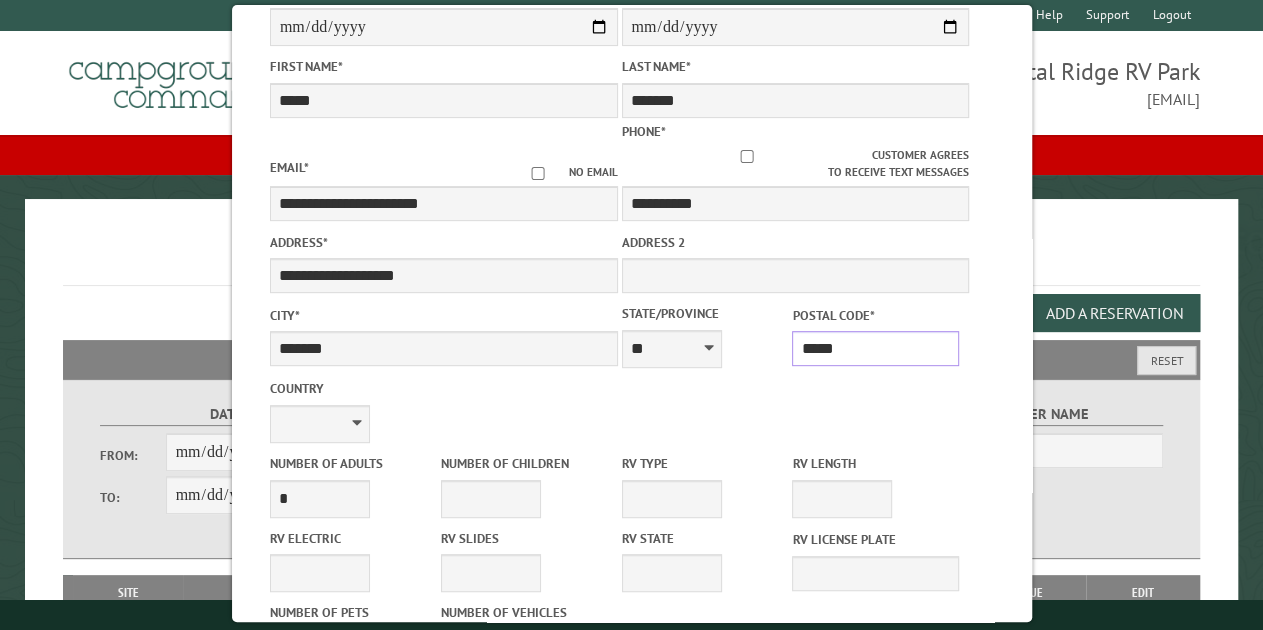 scroll, scrollTop: 318, scrollLeft: 0, axis: vertical 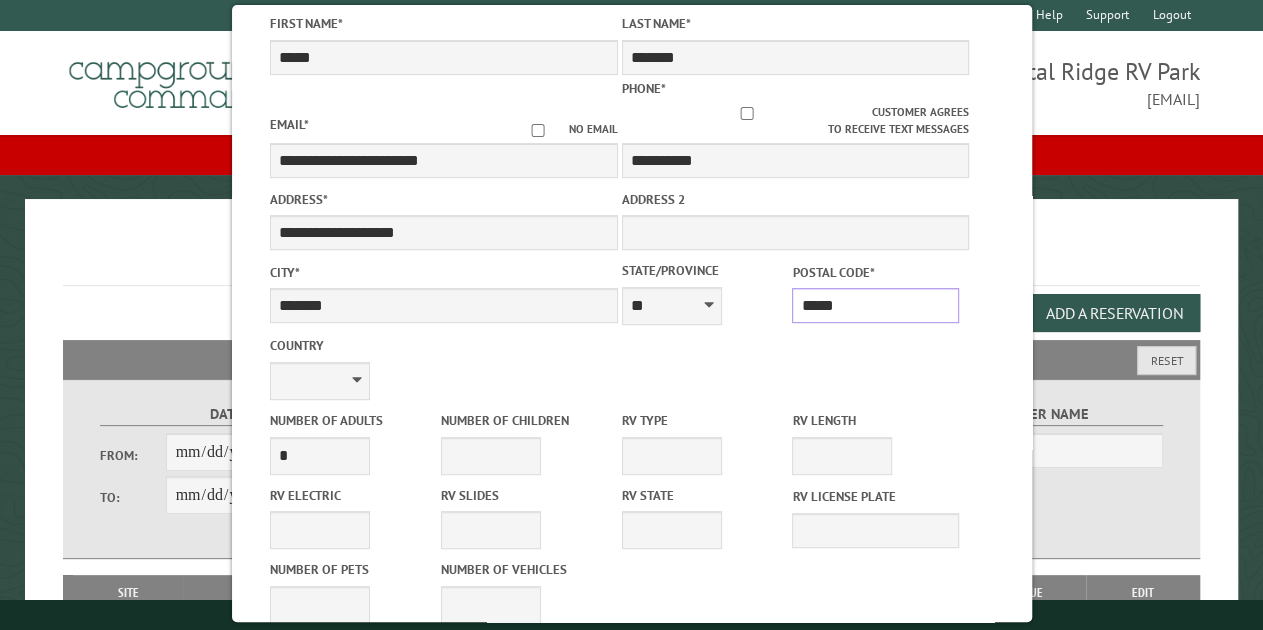 type on "*****" 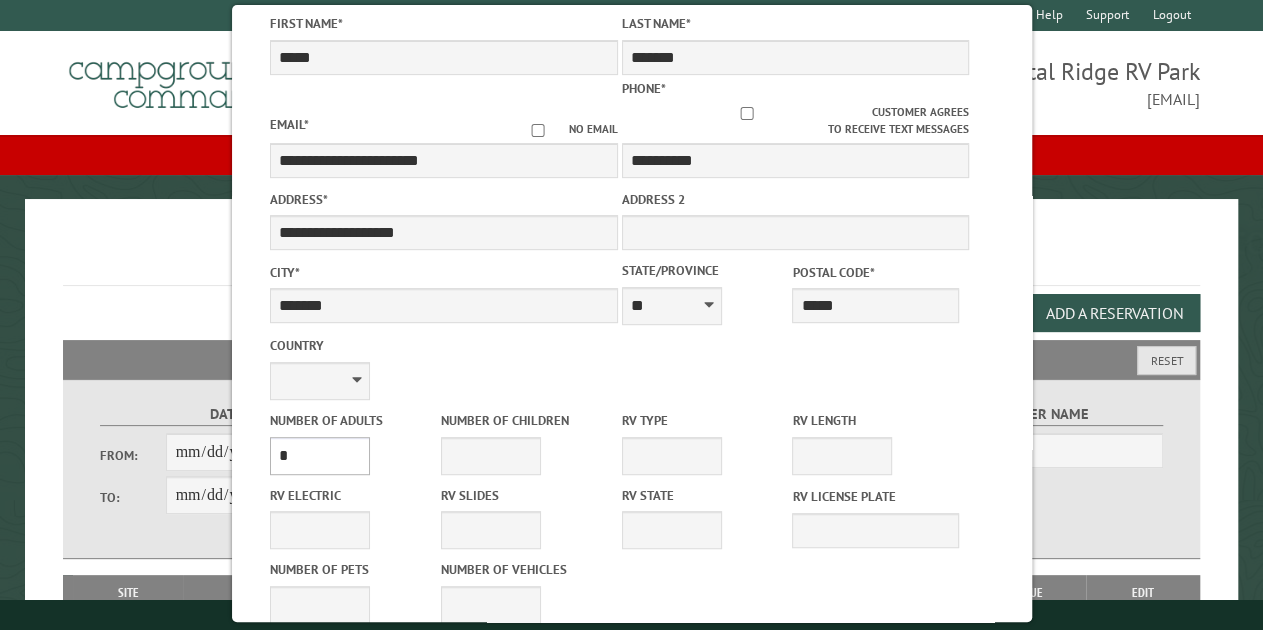 click on "* * * * * * * * * * **" at bounding box center [319, 456] 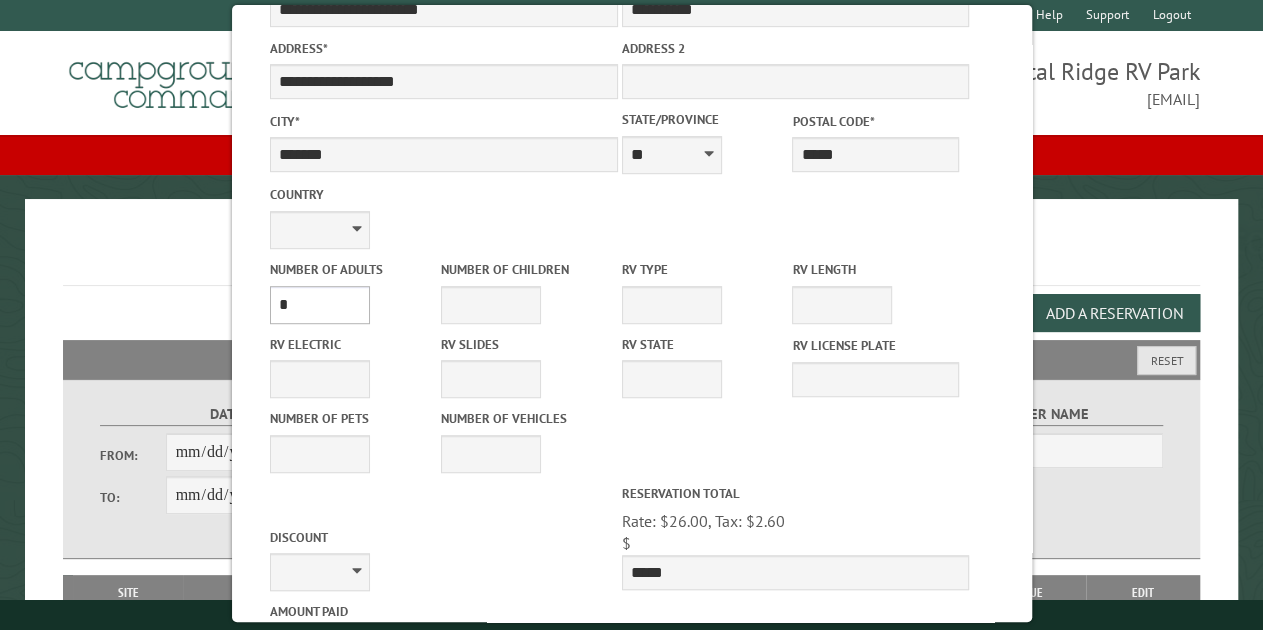 scroll, scrollTop: 471, scrollLeft: 0, axis: vertical 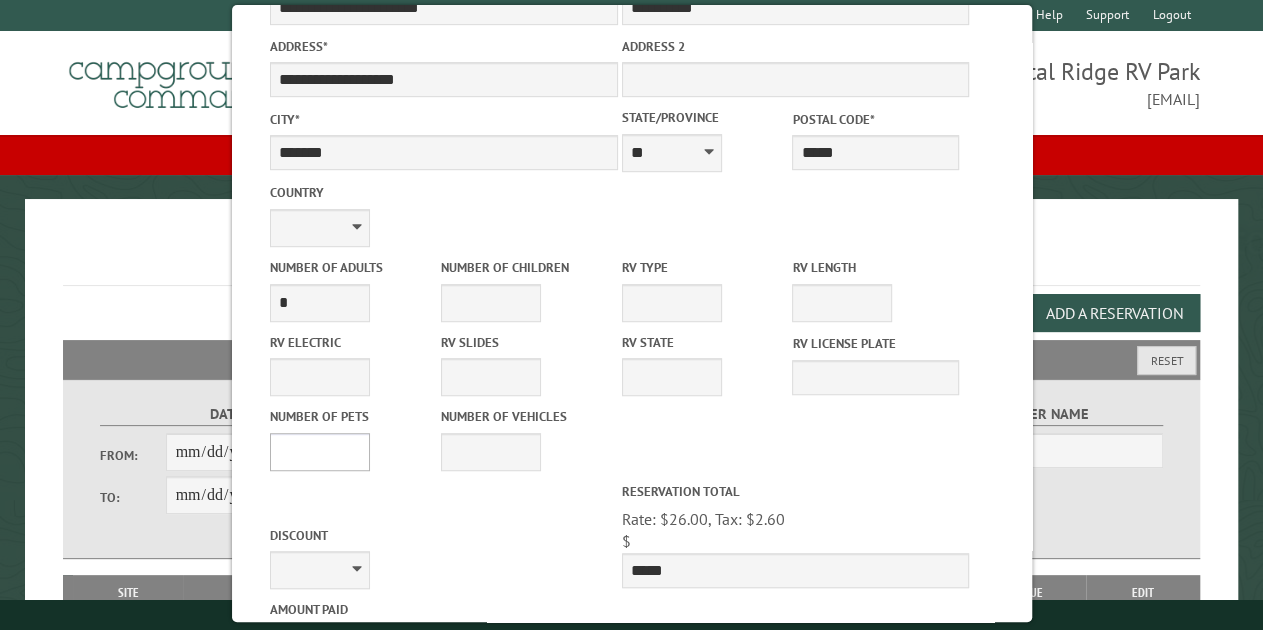 click on "* * * * * * * * * * **" at bounding box center (319, 452) 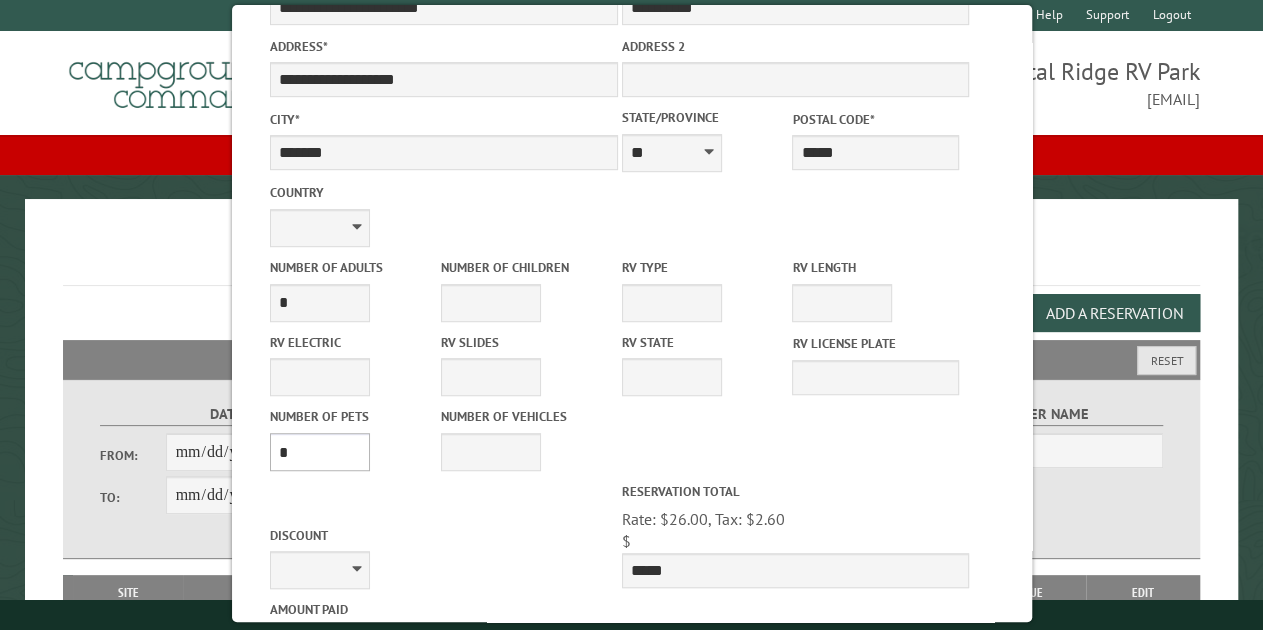 click on "* * * * * * * * * * **" at bounding box center (319, 452) 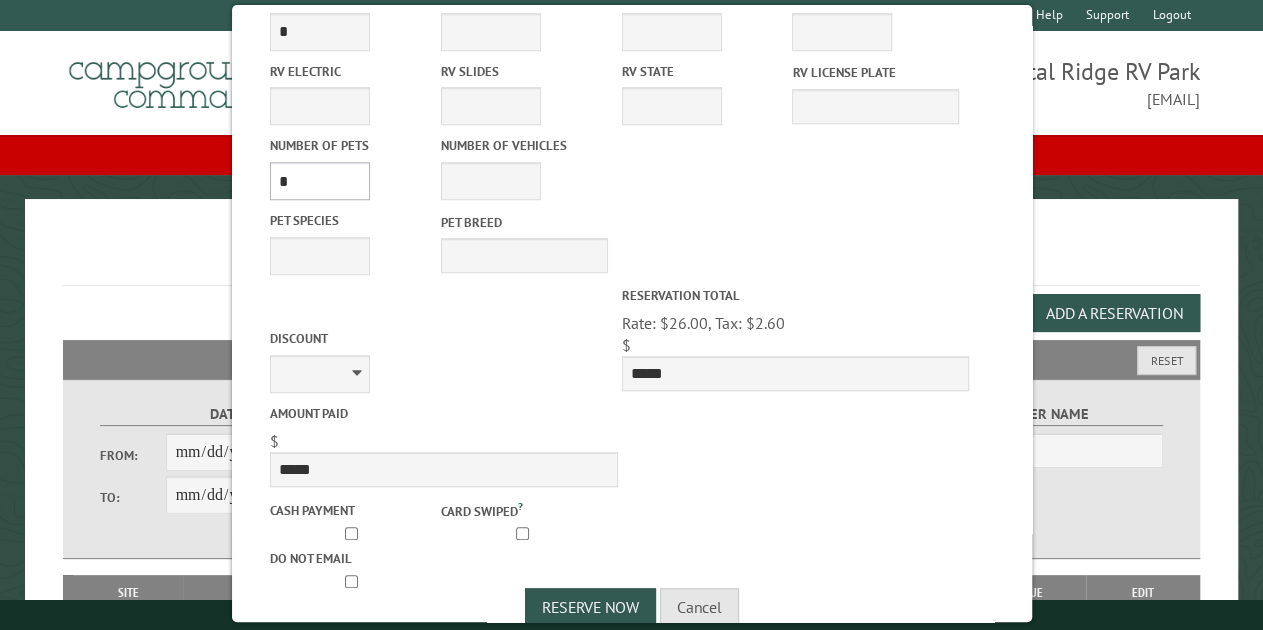 scroll, scrollTop: 770, scrollLeft: 0, axis: vertical 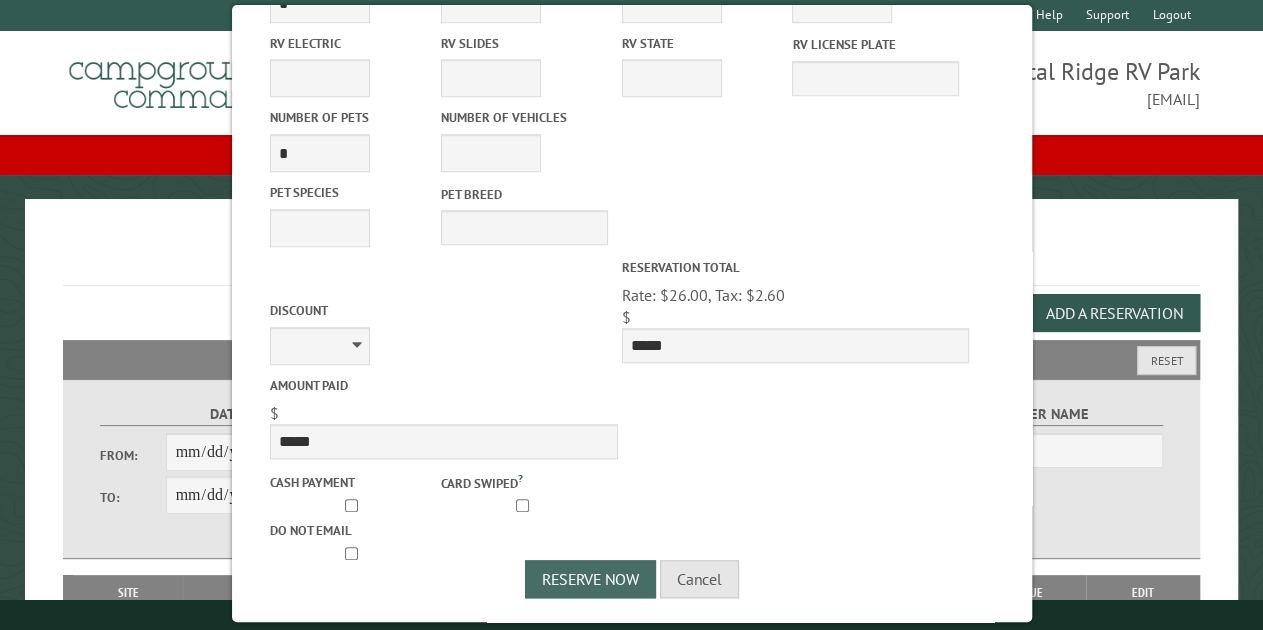 click on "Reserve Now" at bounding box center (590, 579) 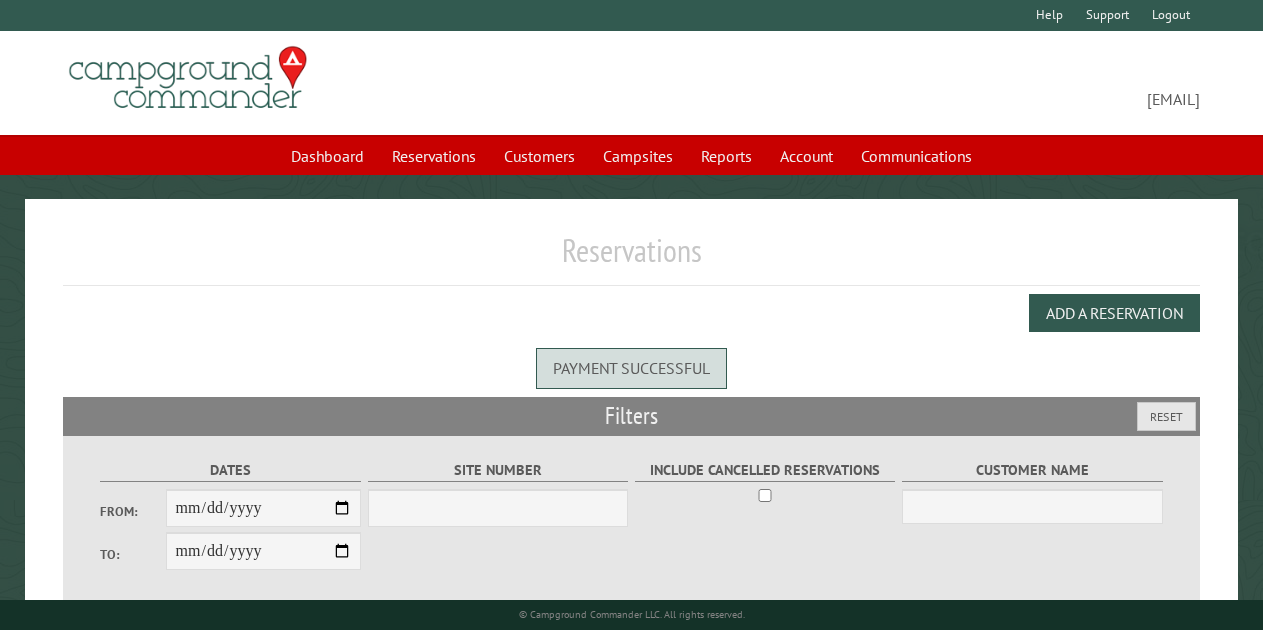 scroll, scrollTop: 0, scrollLeft: 0, axis: both 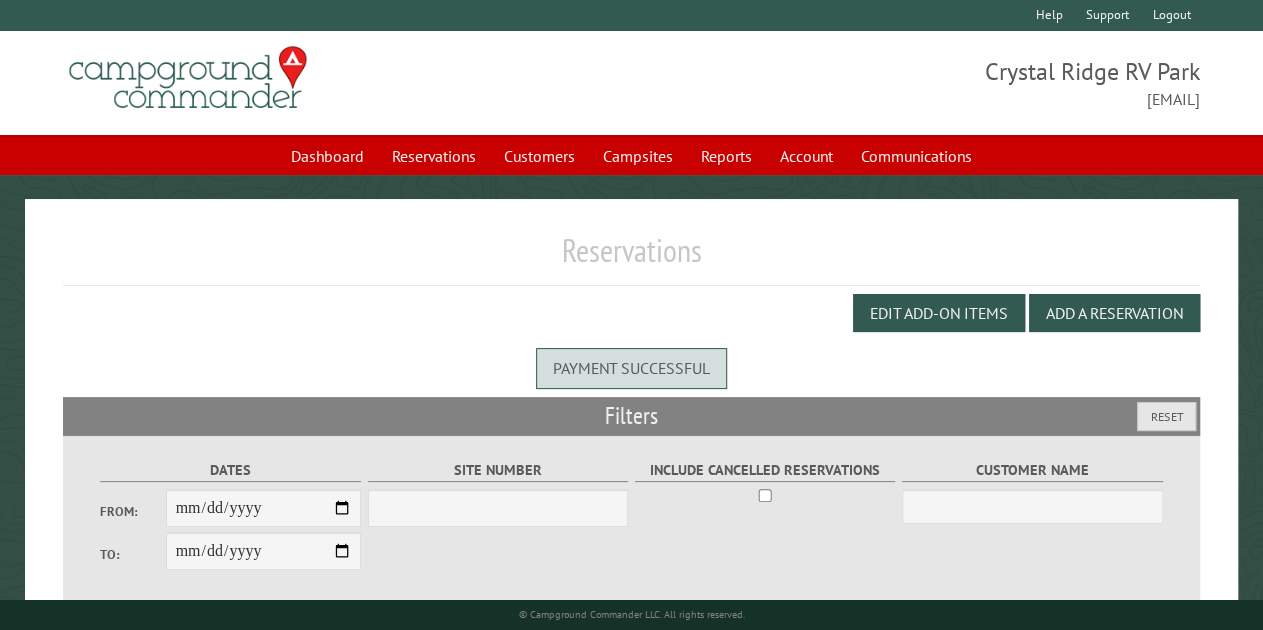 select on "***" 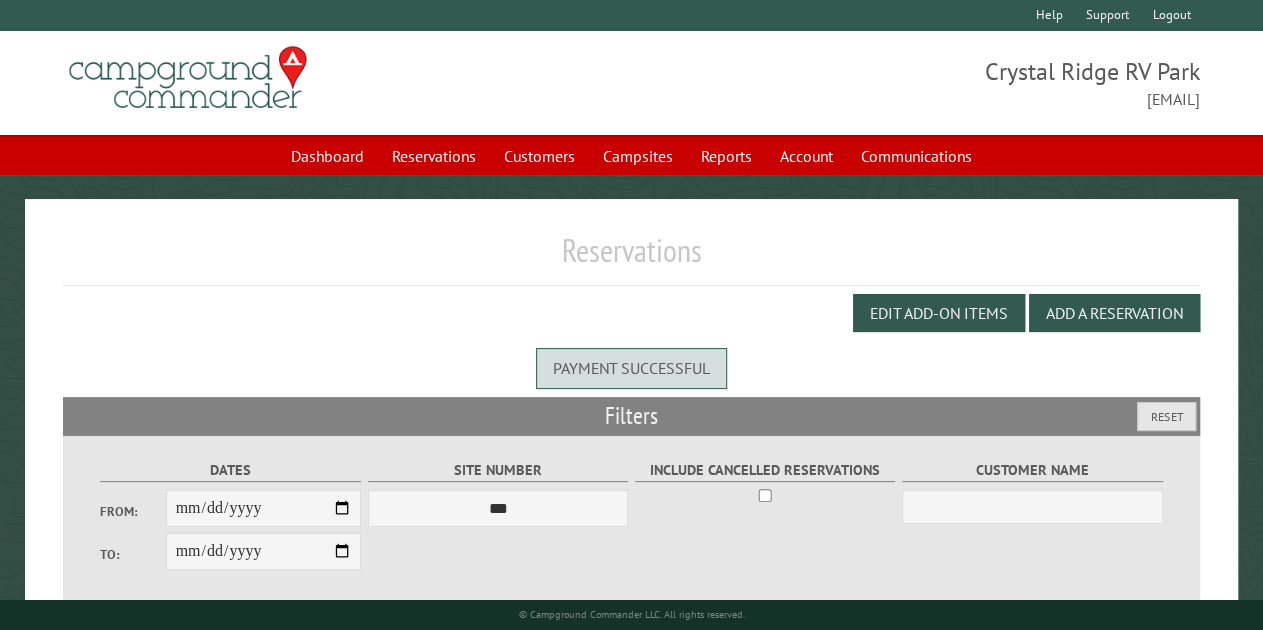 click on "Edit Add-on Items
Add a Reservation" at bounding box center (631, 313) 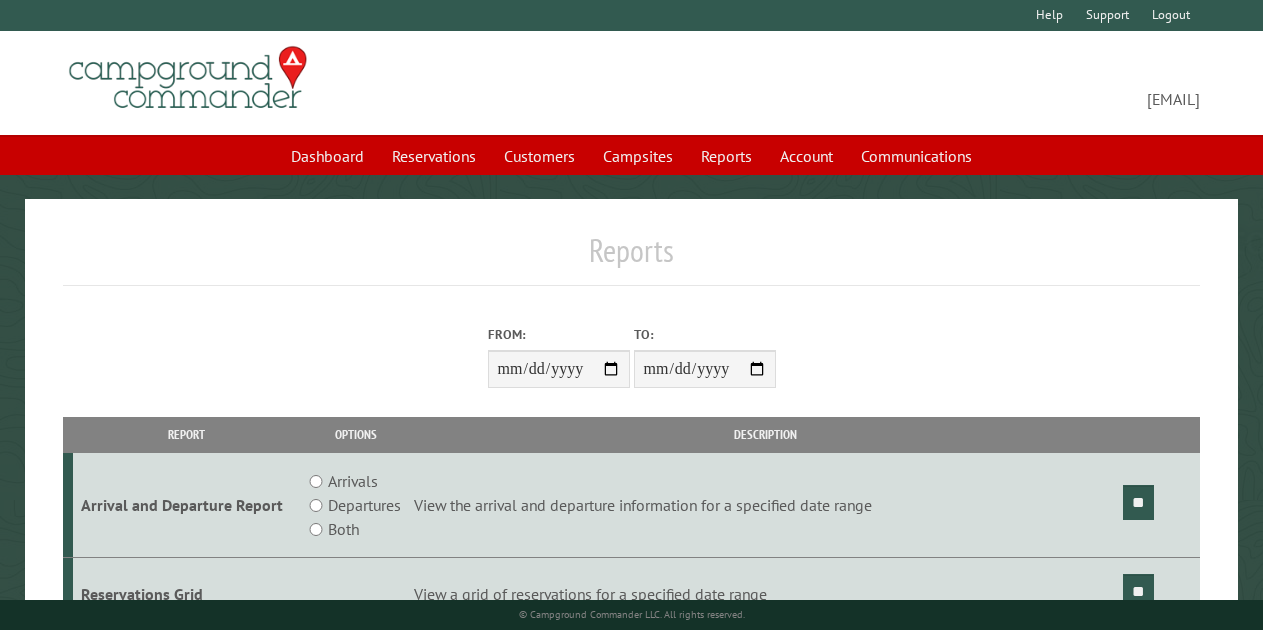 scroll, scrollTop: 0, scrollLeft: 0, axis: both 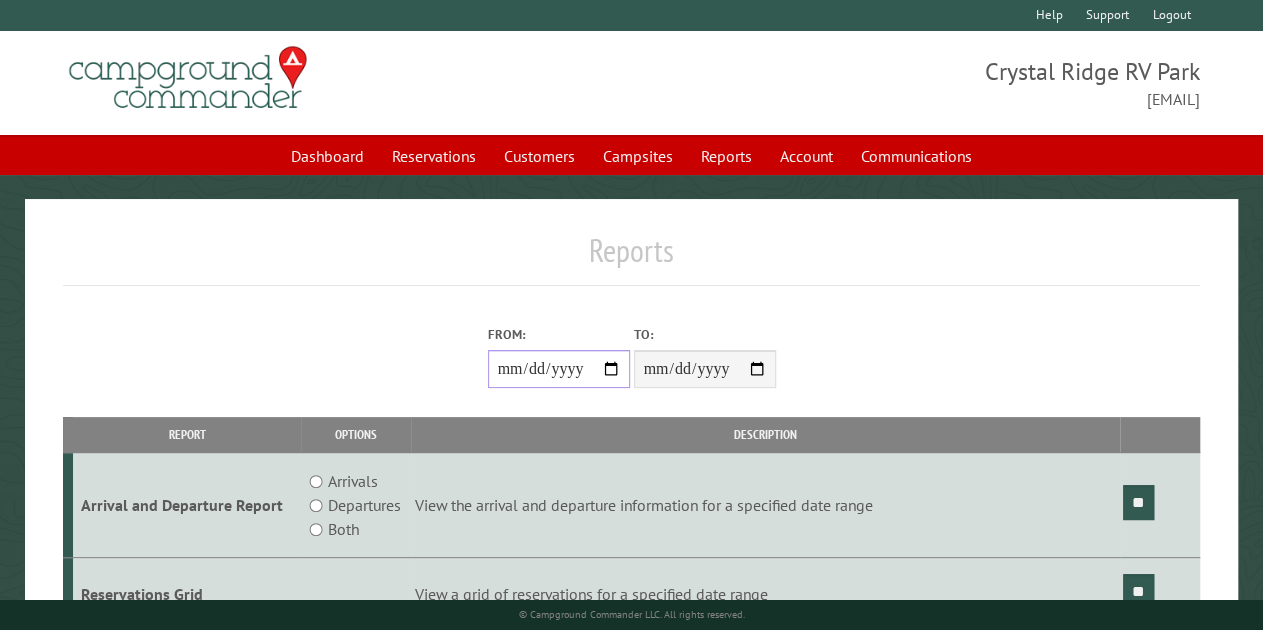 click on "From:" at bounding box center [559, 369] 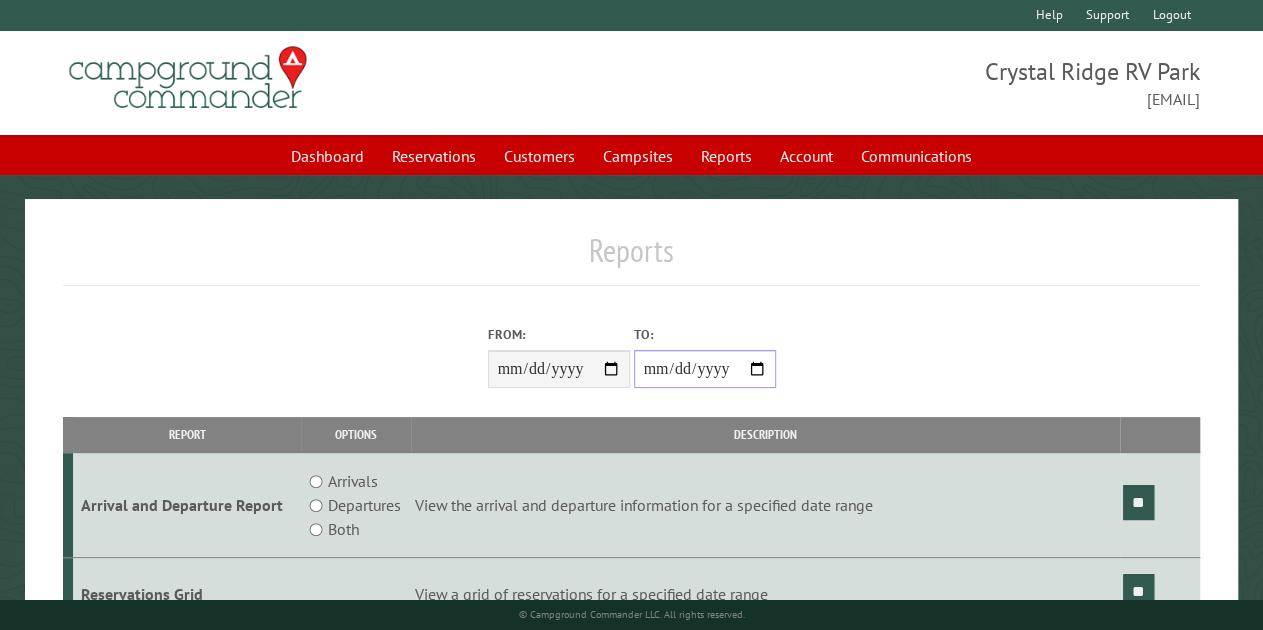 click on "**********" at bounding box center (705, 369) 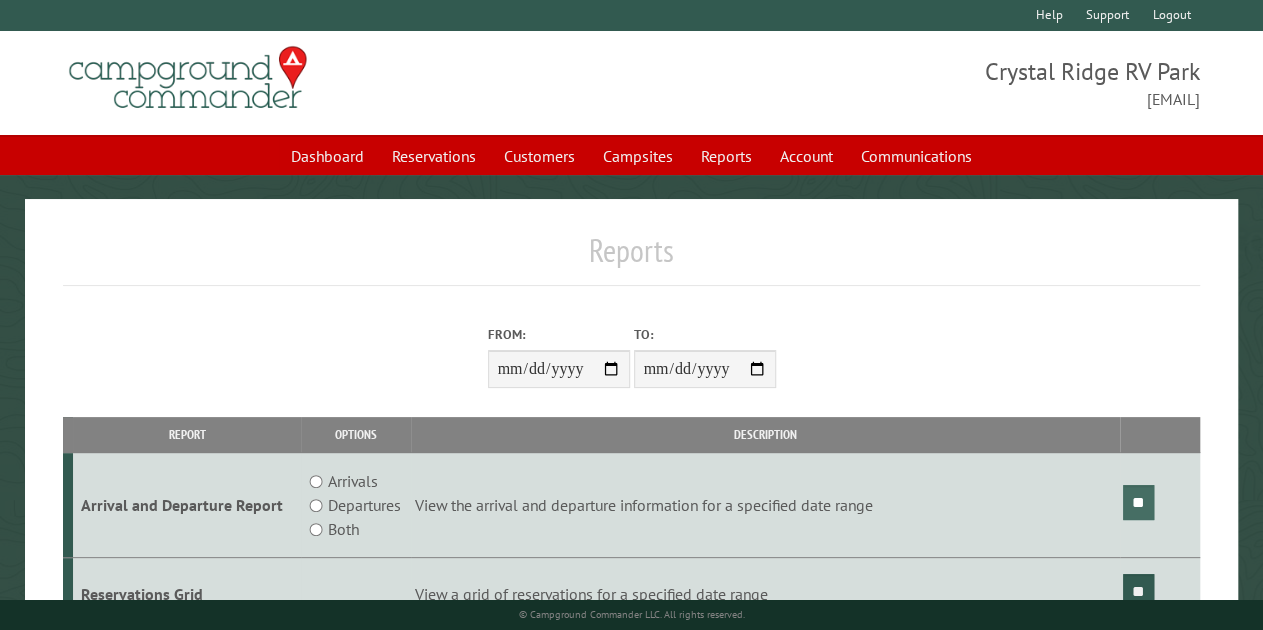 click on "**" at bounding box center [1138, 502] 